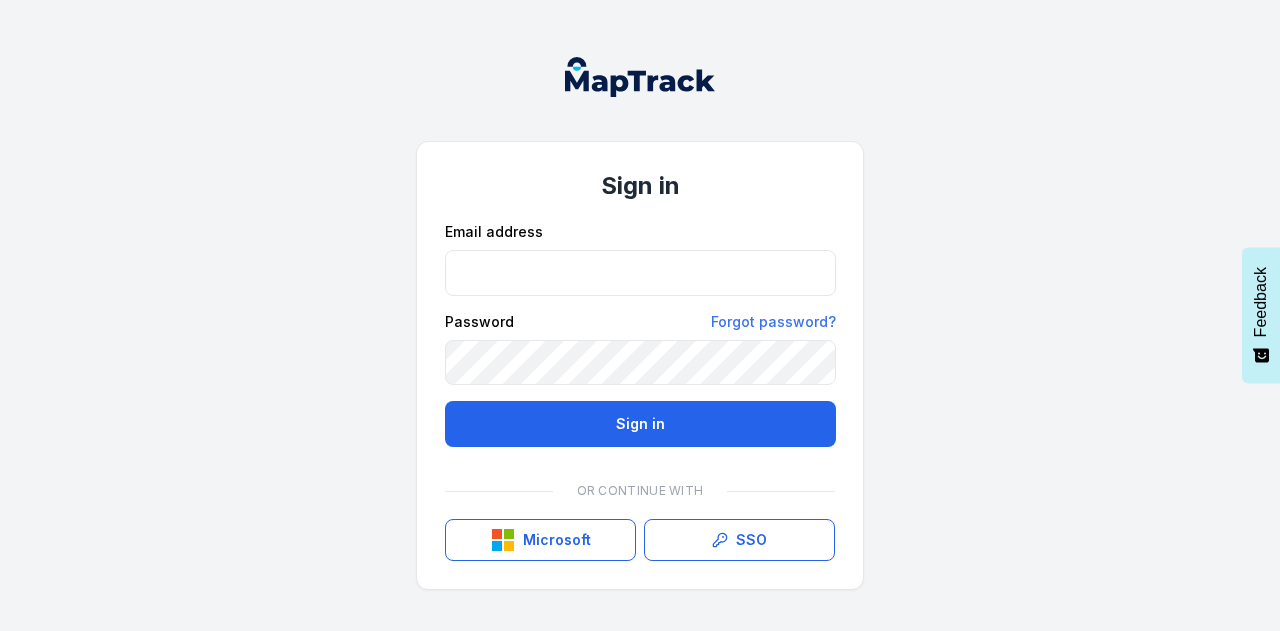 scroll, scrollTop: 0, scrollLeft: 0, axis: both 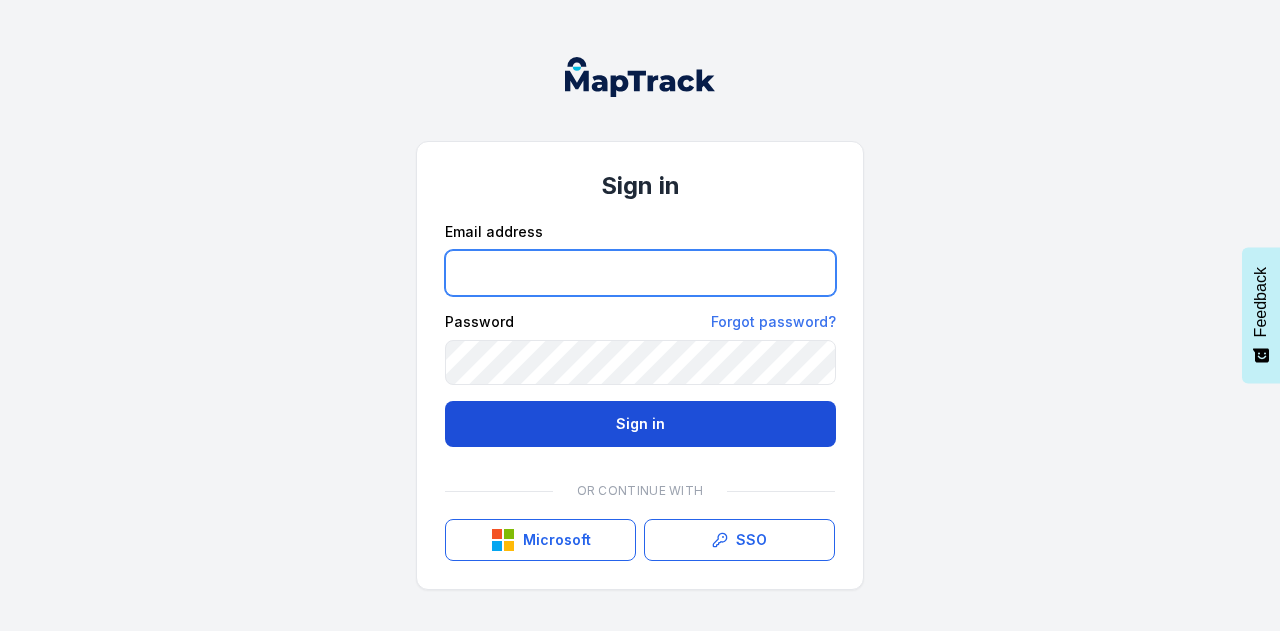 type on "**********" 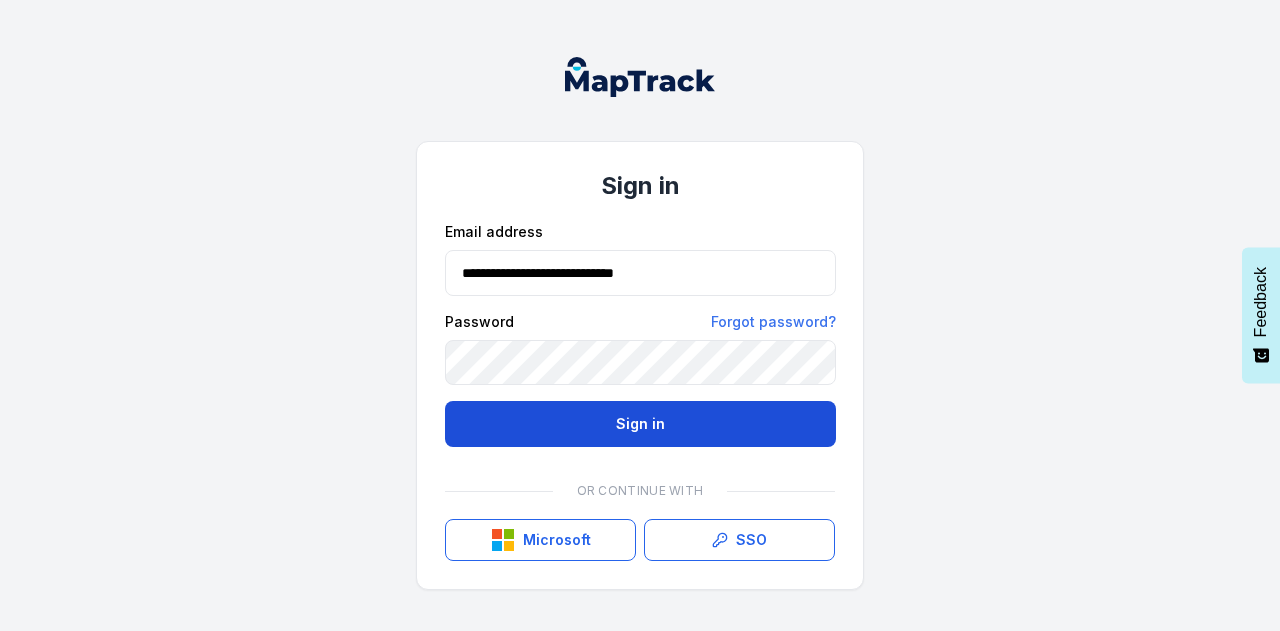 click on "Sign in" at bounding box center (640, 424) 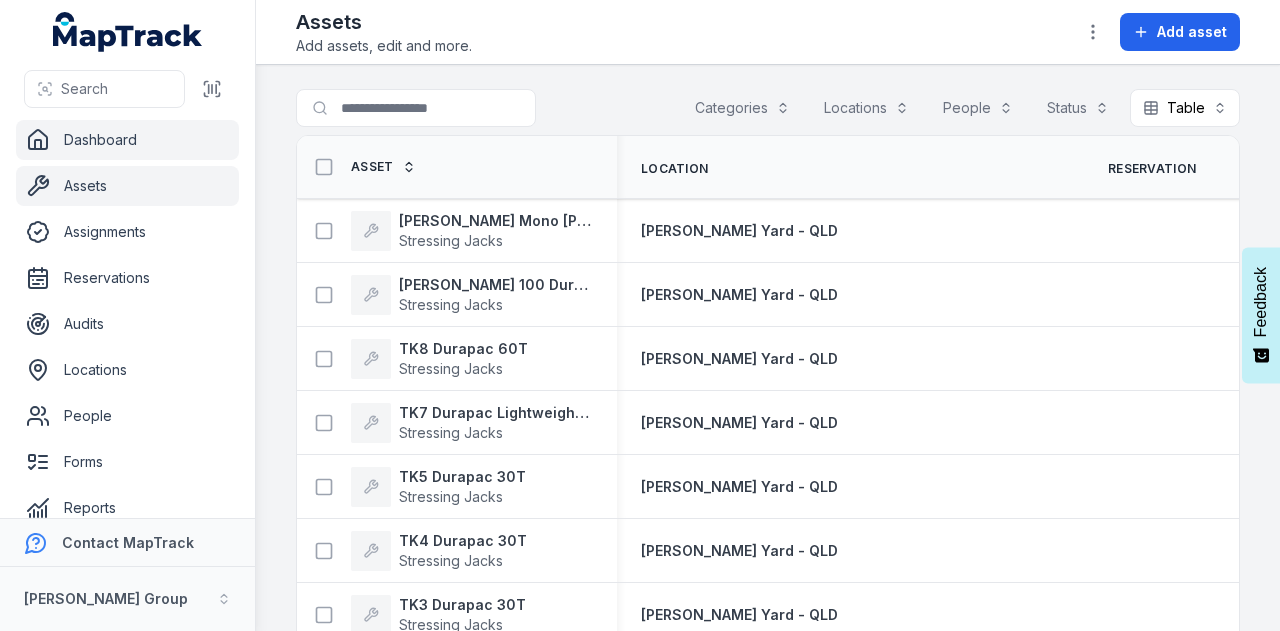 click on "Dashboard" at bounding box center [127, 140] 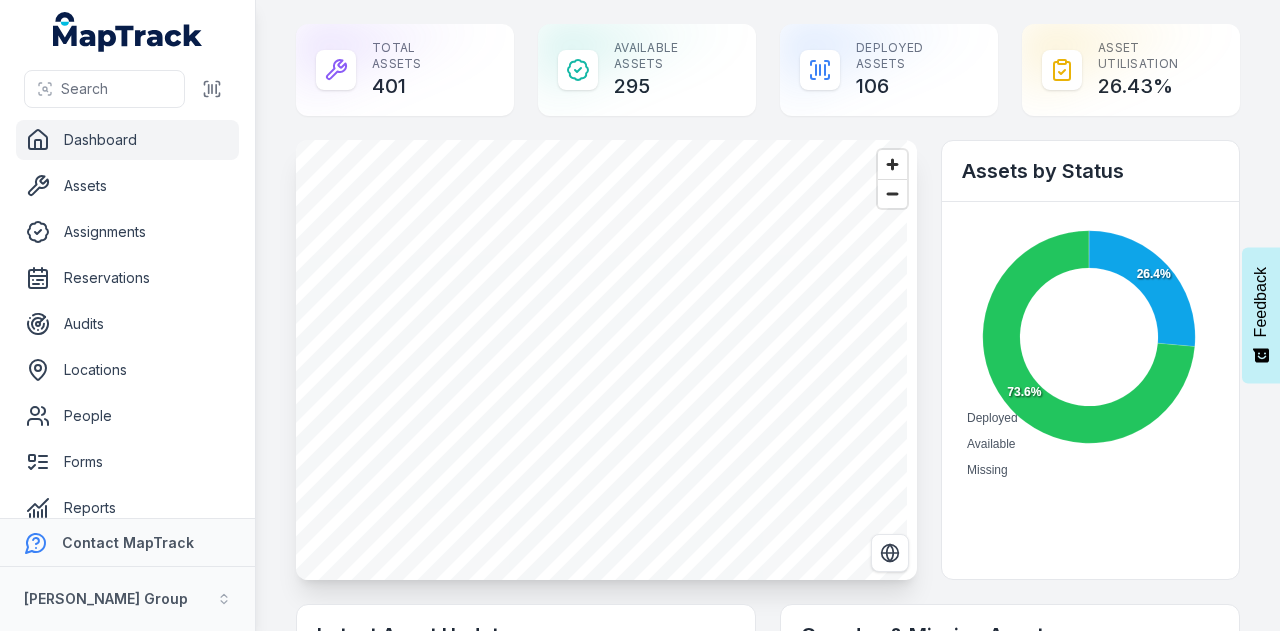 scroll, scrollTop: 0, scrollLeft: 0, axis: both 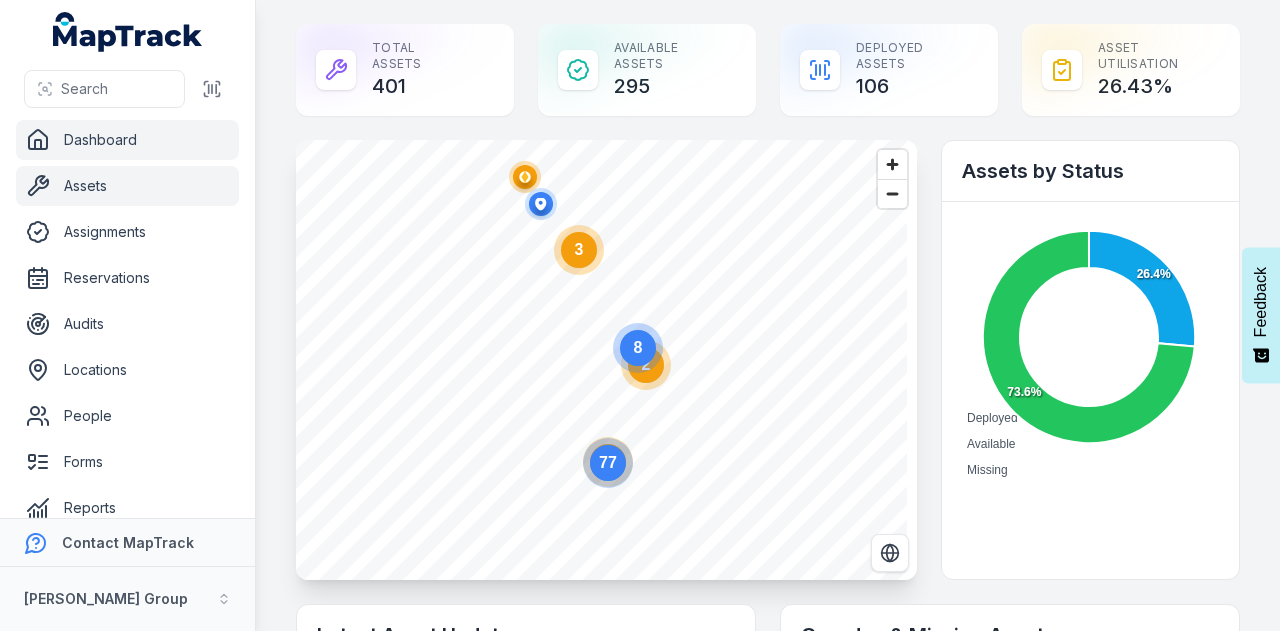 click on "Assets" at bounding box center [127, 186] 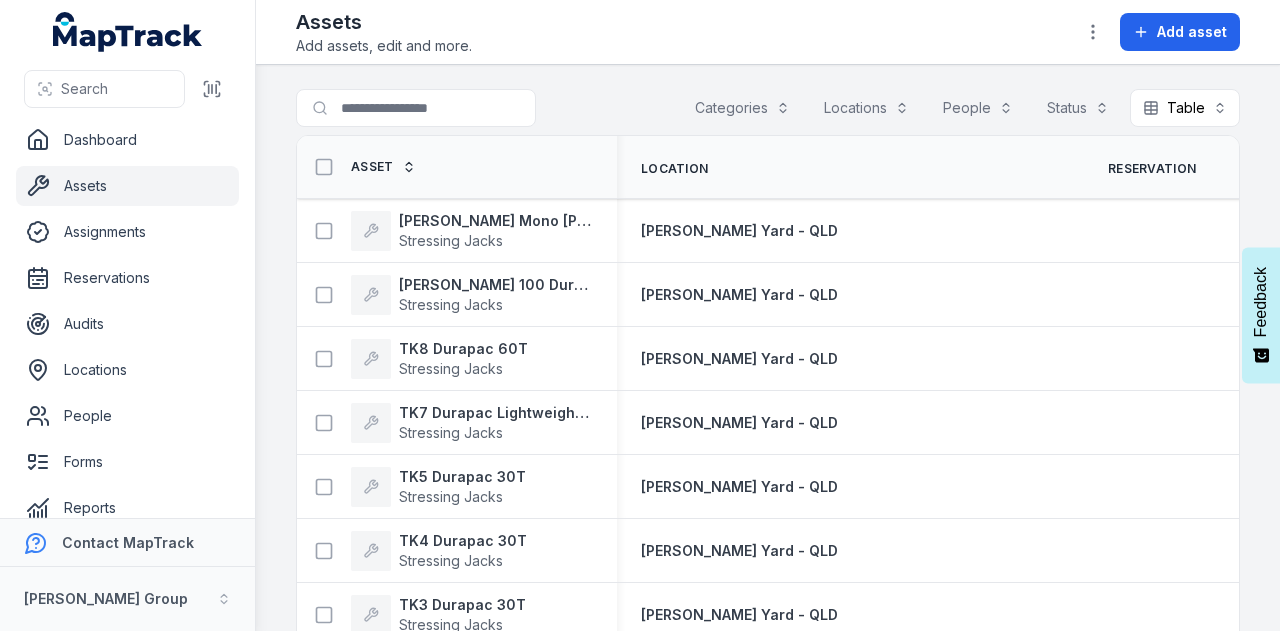 scroll, scrollTop: 0, scrollLeft: 0, axis: both 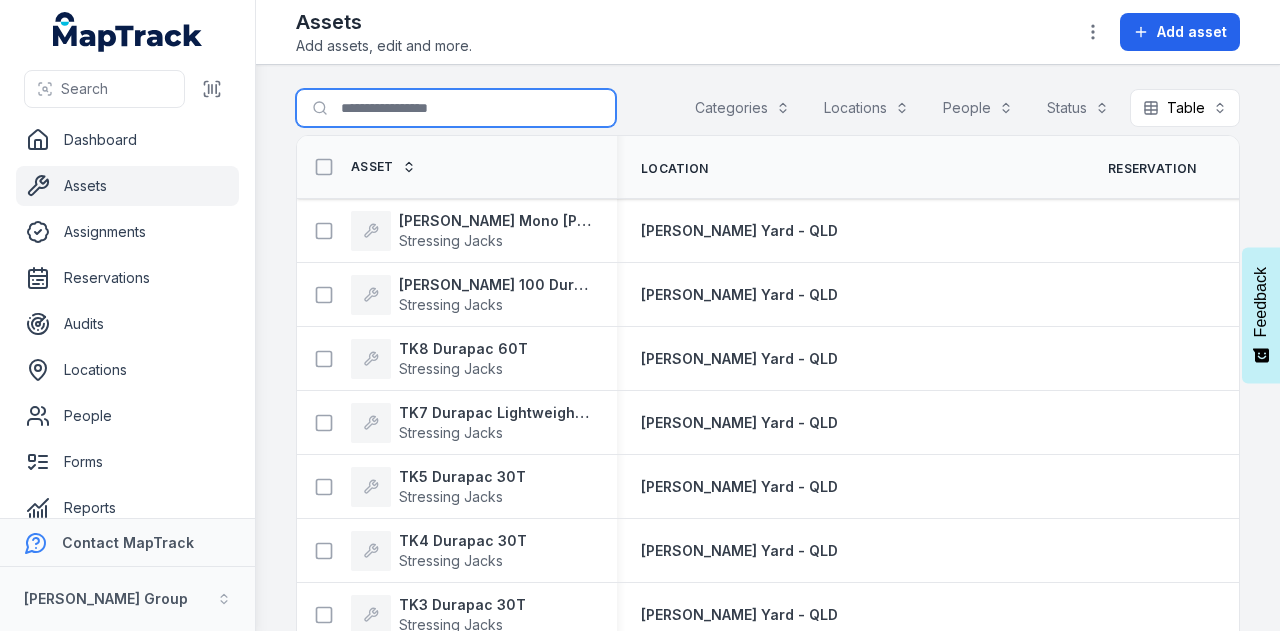 click on "Search for  assets" at bounding box center [456, 108] 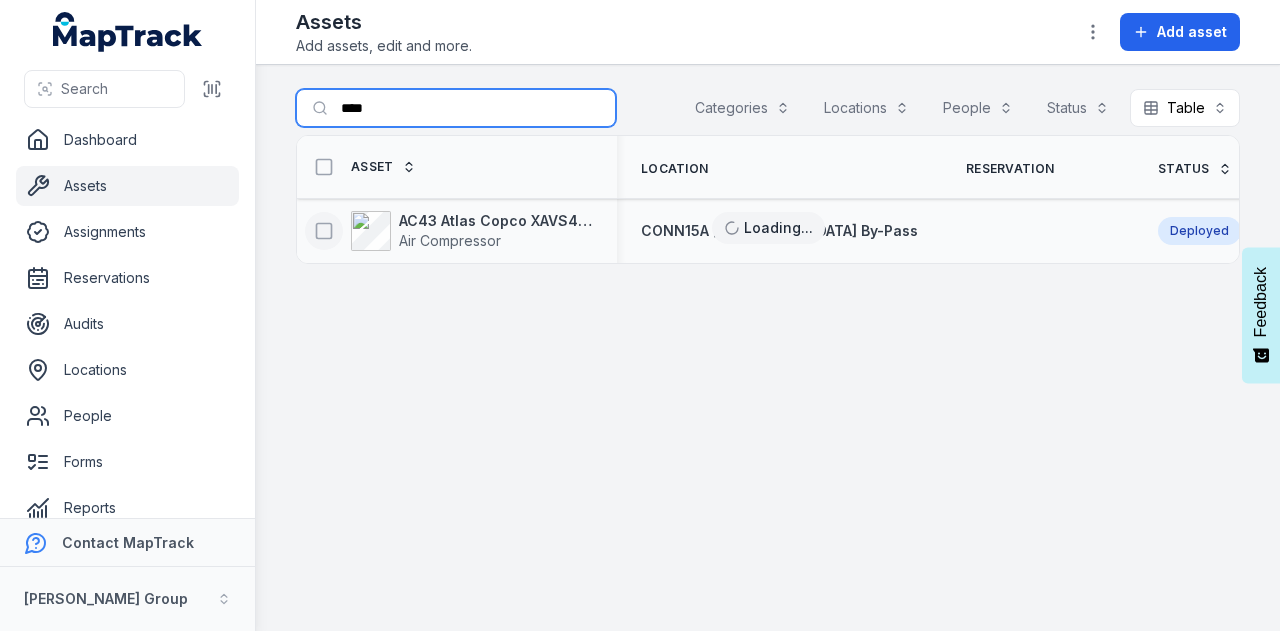 type on "****" 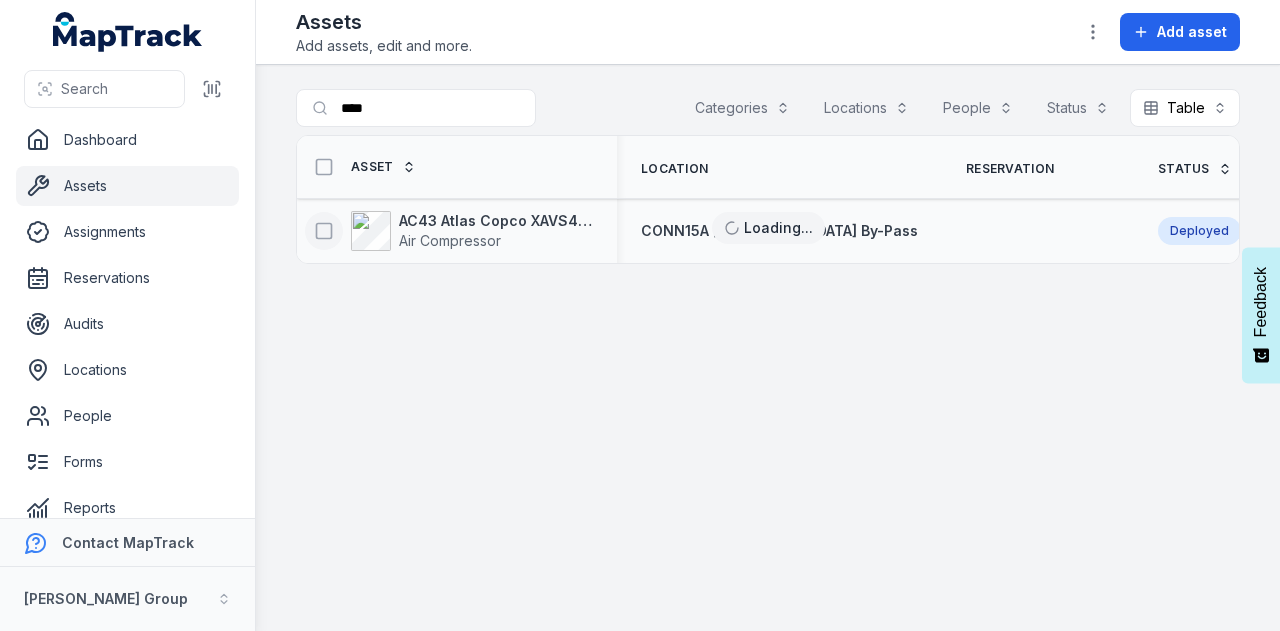 click 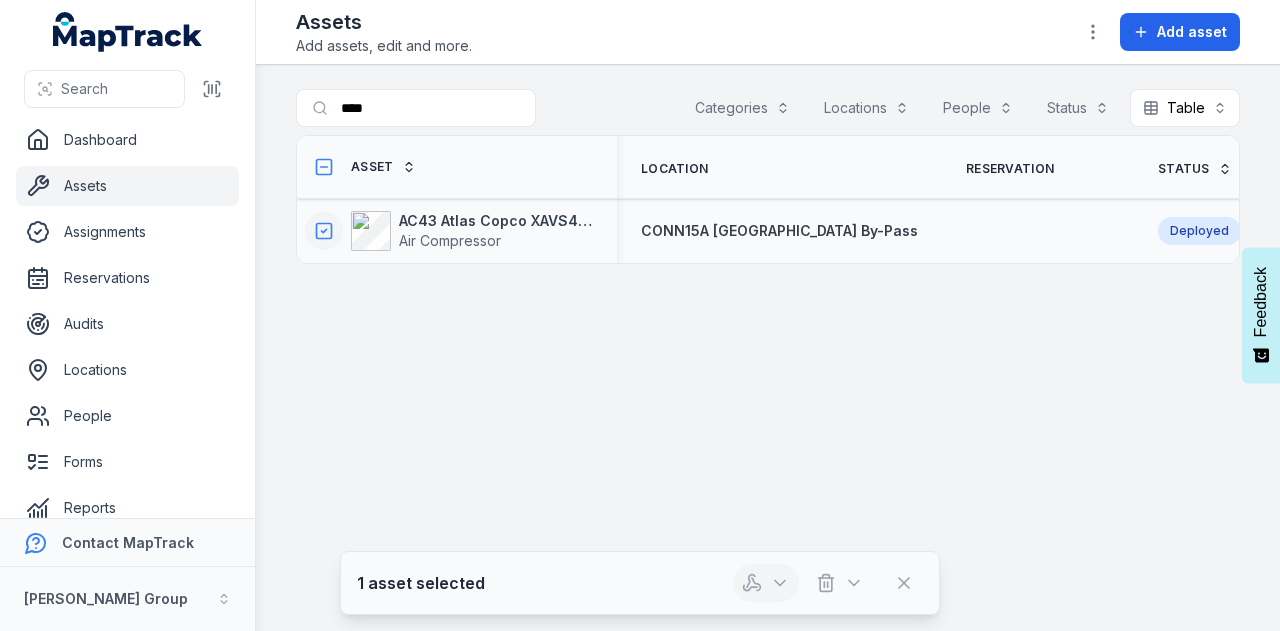 click 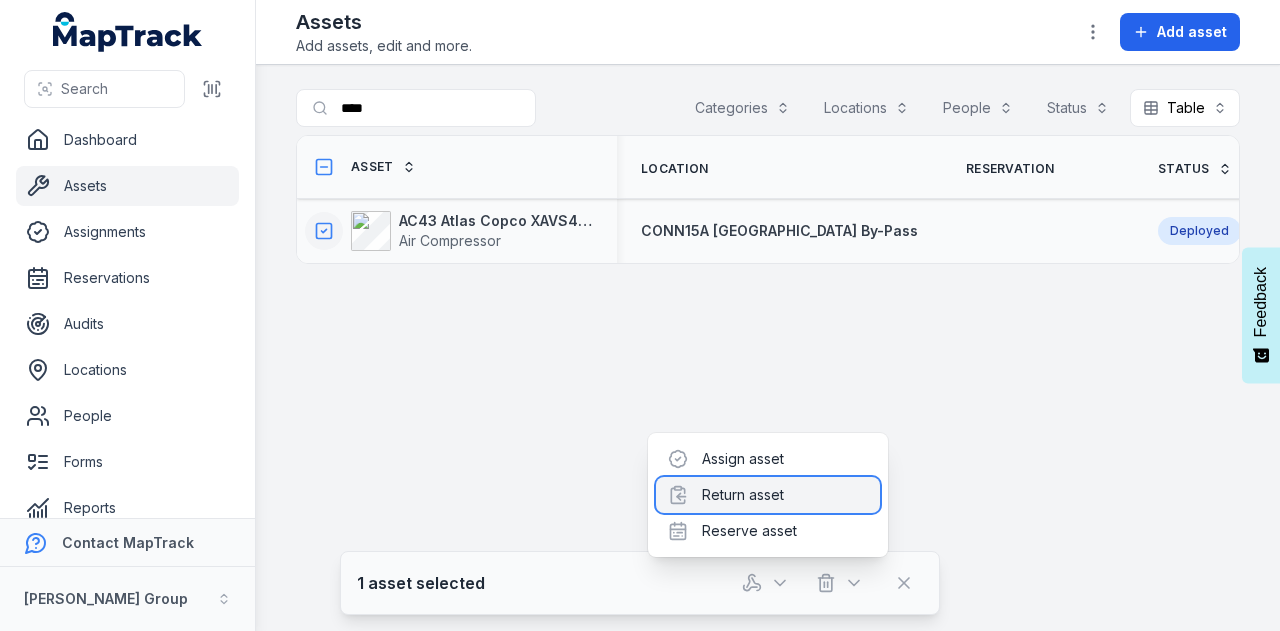 click on "Return asset" at bounding box center [768, 495] 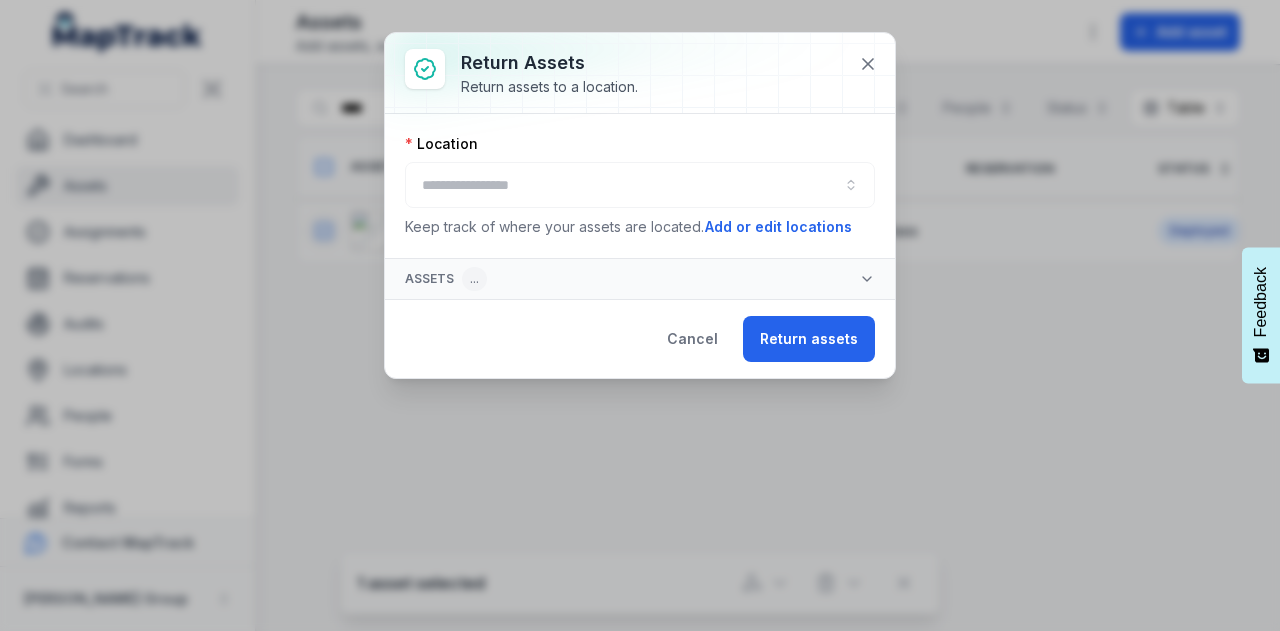 click at bounding box center (640, 185) 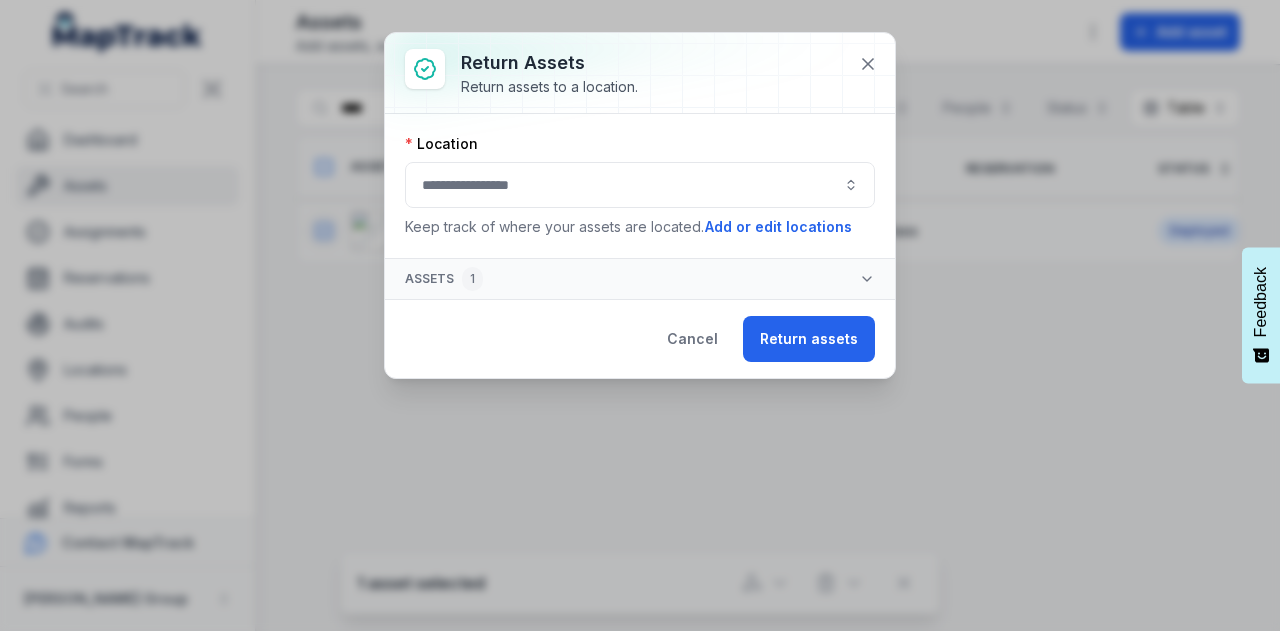 click at bounding box center [640, 185] 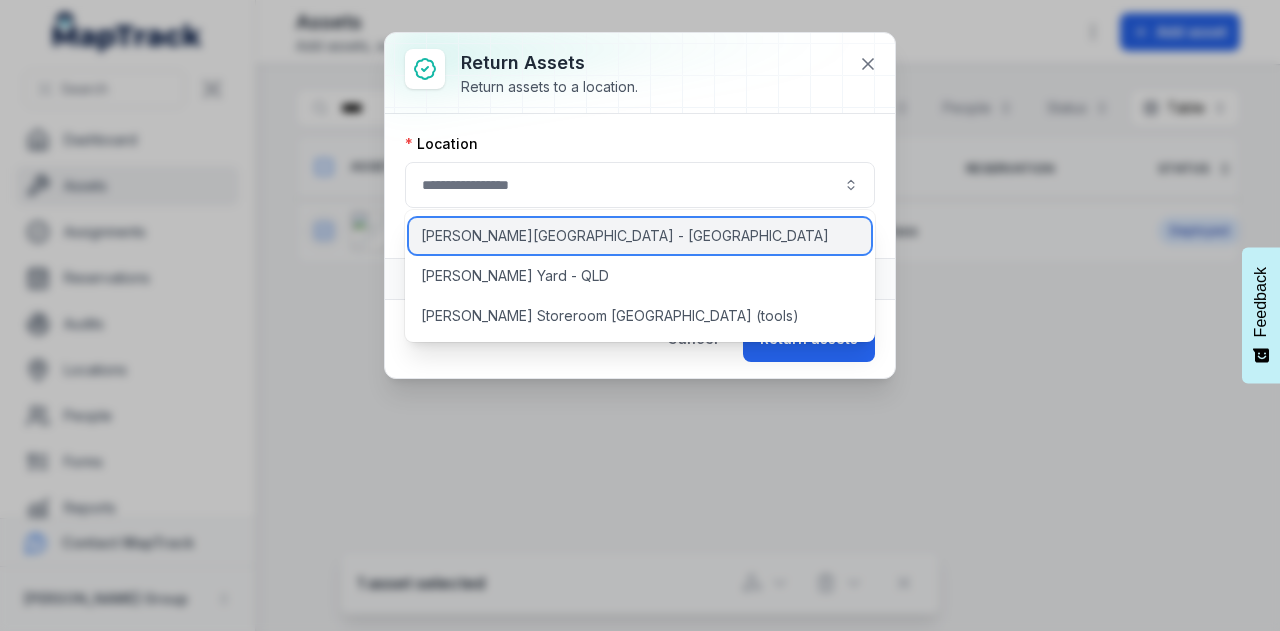 click on "[PERSON_NAME][GEOGRAPHIC_DATA] - [GEOGRAPHIC_DATA]" at bounding box center [640, 236] 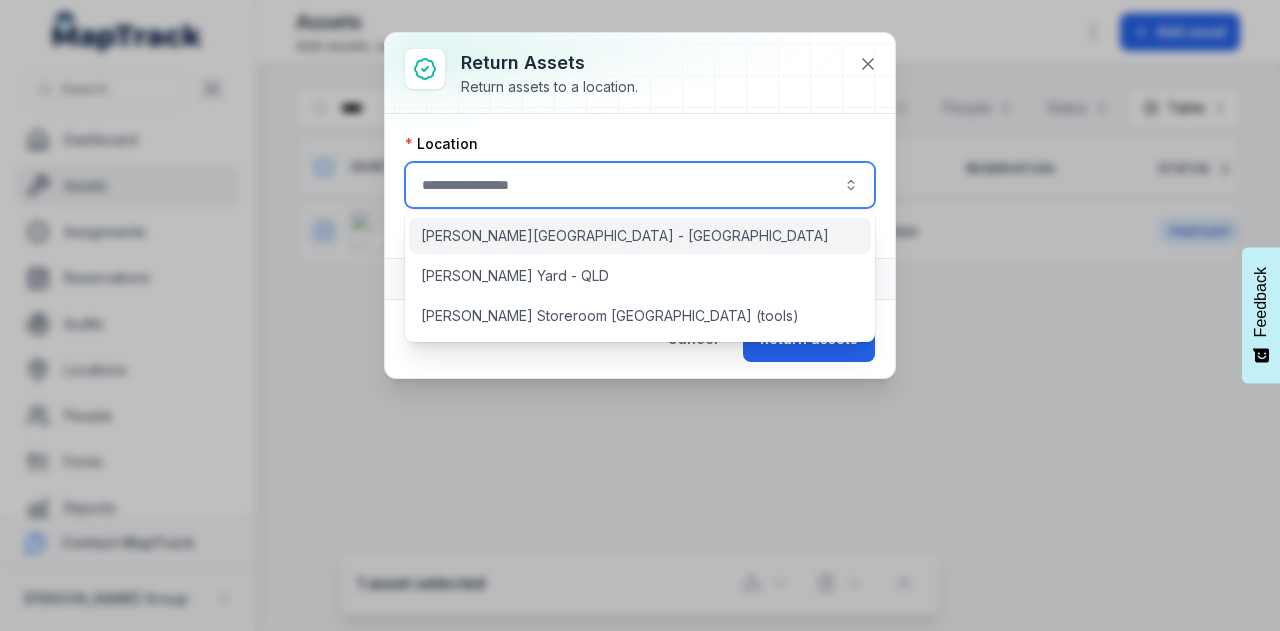 type on "**********" 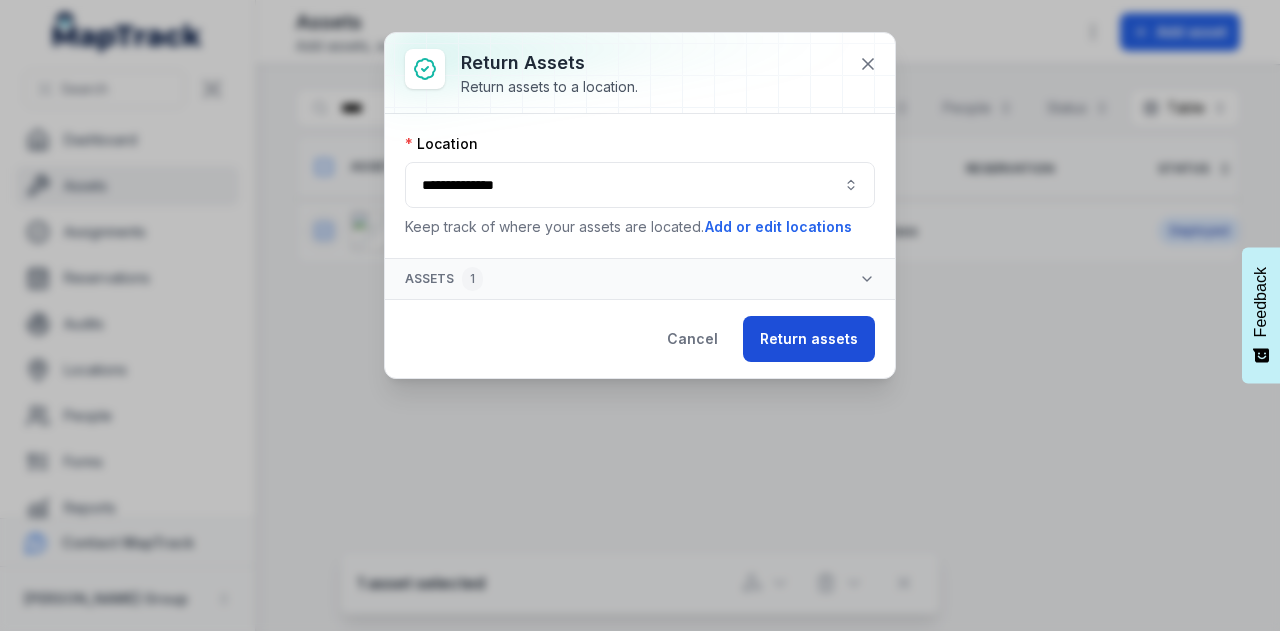 click on "Return assets" at bounding box center (809, 339) 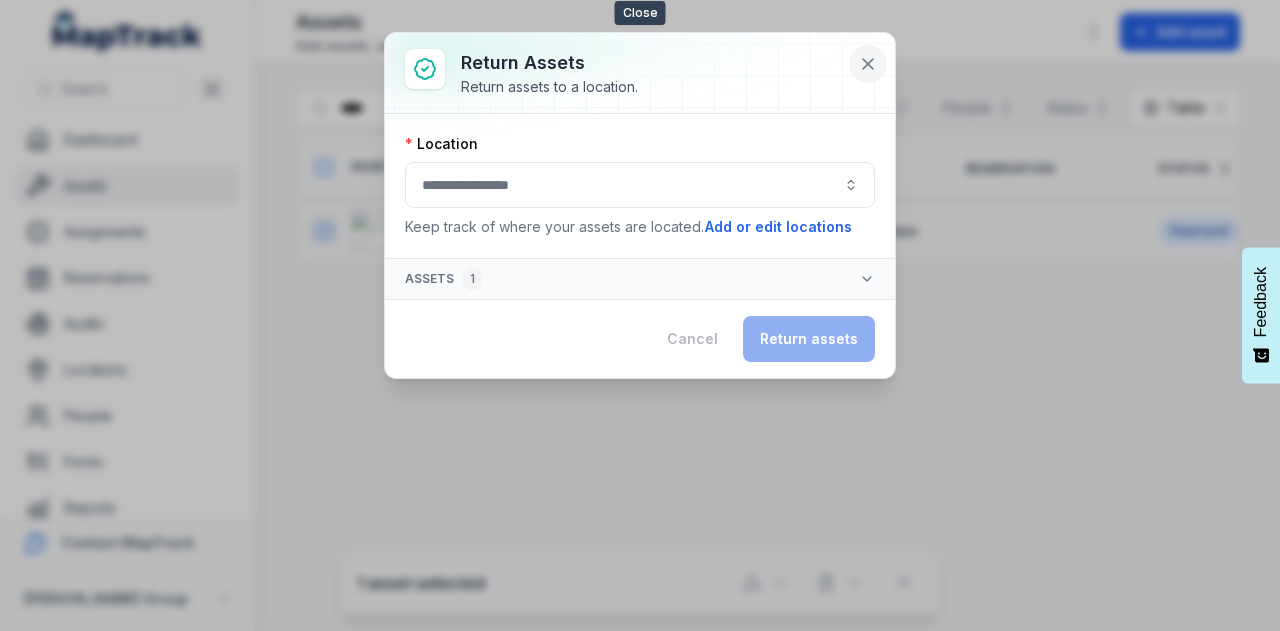click 